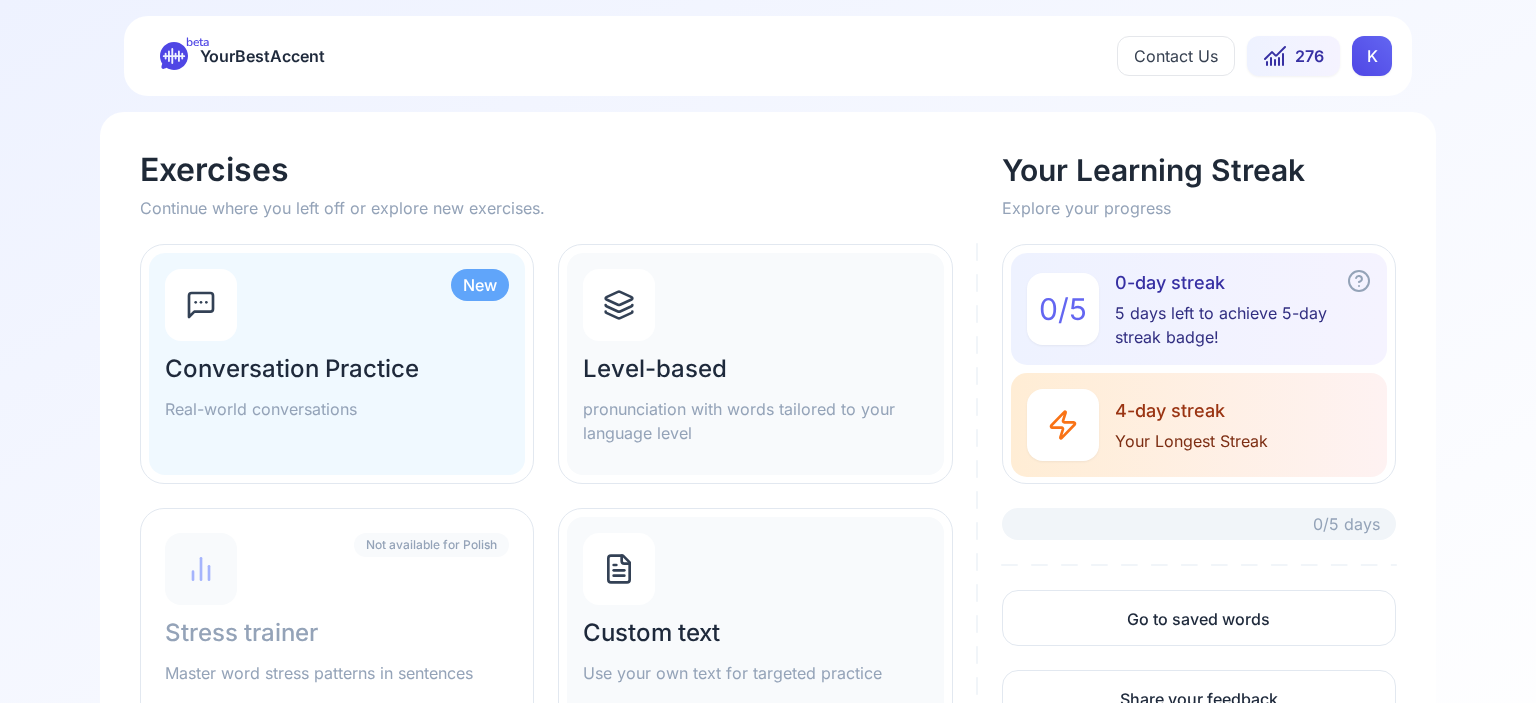 scroll, scrollTop: 0, scrollLeft: 0, axis: both 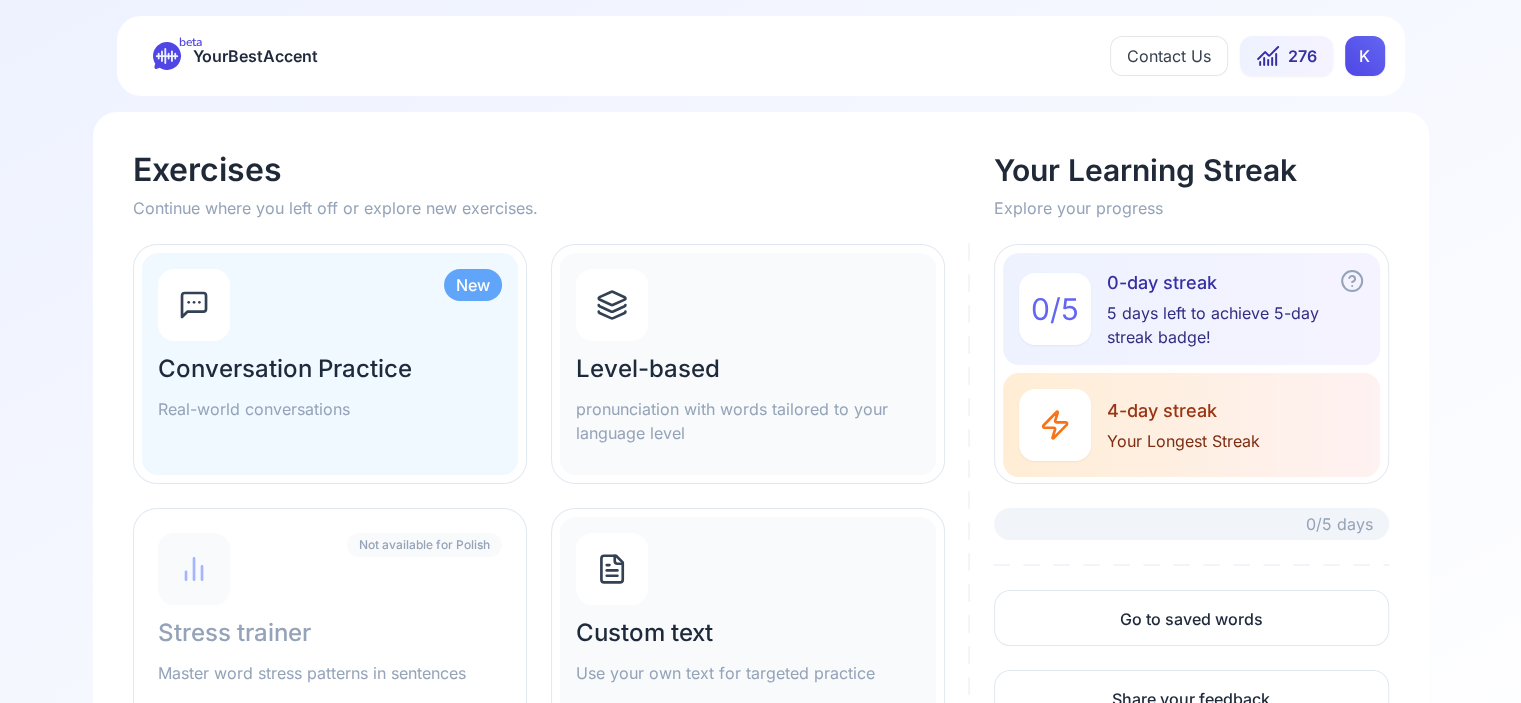 click on "Contact Us 276 K" at bounding box center [1247, 56] 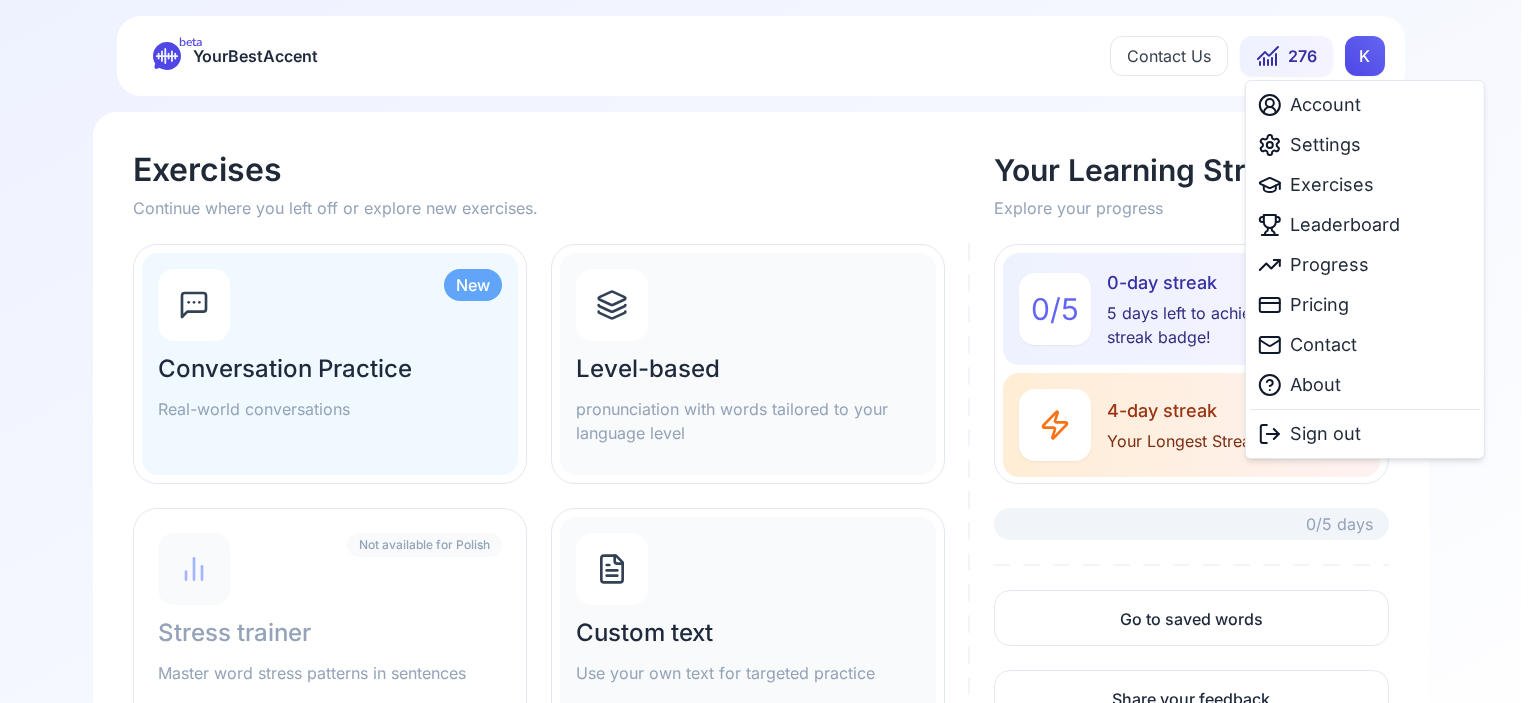 click on "beta YourBestAccent Contact Us 276 K Exercises Continue where you left off or explore new exercises. Your Learning Streak Explore your progress New Conversation Practice Real-world conversations Level-based pronunciation with words tailored to your language level 0 / 5 0-day streak 5 days left to achieve 5-day streak badge! 4-day streak Your Longest Streak 0/5 days Go to saved words Share your feedback Not available for Polish Stress trainer Master word stress patterns in sentences Custom text Use your own text for targeted practice Our Exercises New Conversation Practice Real-world conversations Level-based pronunciation with words tailored to your language level Stress trainer Master word stress patterns in sentences Custom text Use your own text for targeted practice Your Learning Streak 0 / 5 0-day streak 5 days left to achieve 5-day streak badge! 4-day streak Your Longest Streak 0/5 days Go to saved words Share your feedback
Account Settings Exercises Leaderboard Progress Pricing Contact" at bounding box center [768, 351] 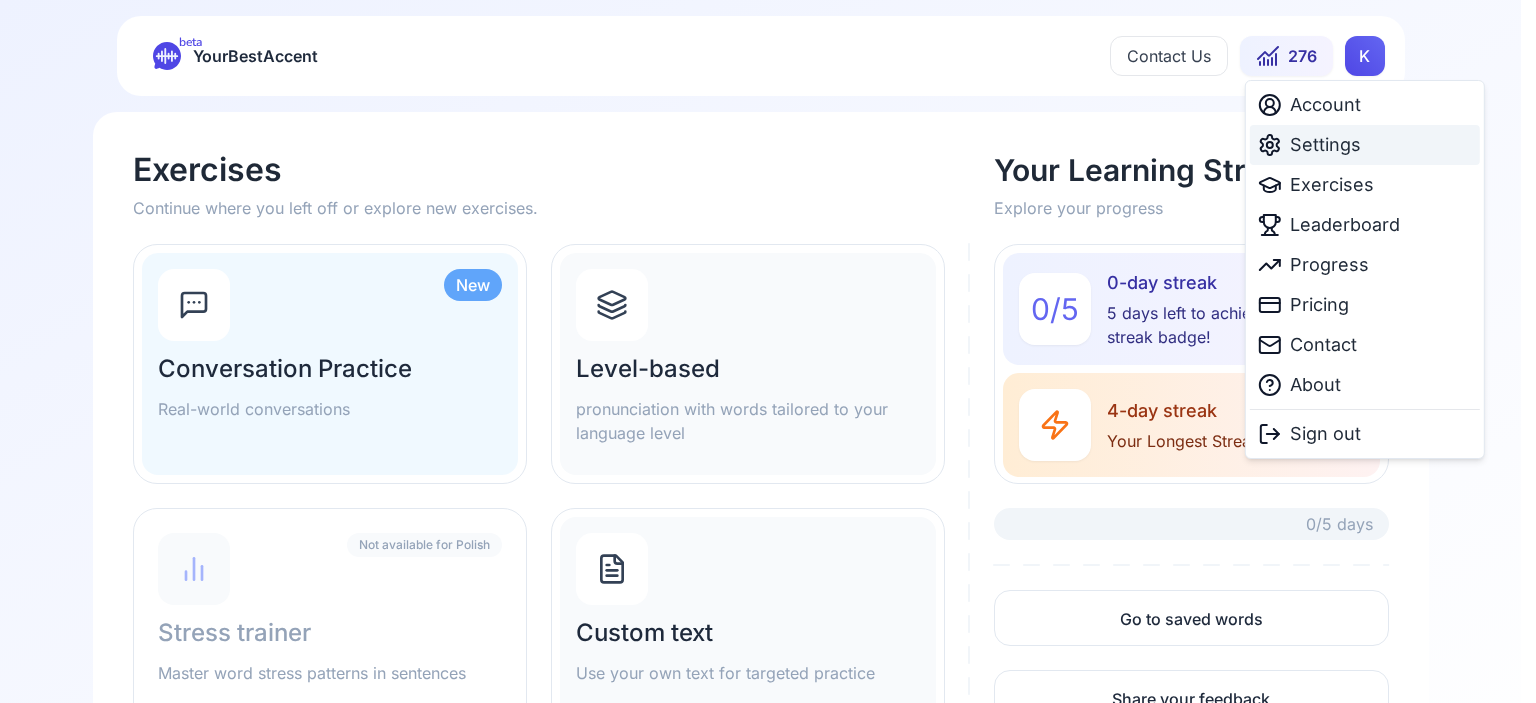 click on "Settings" at bounding box center (1325, 145) 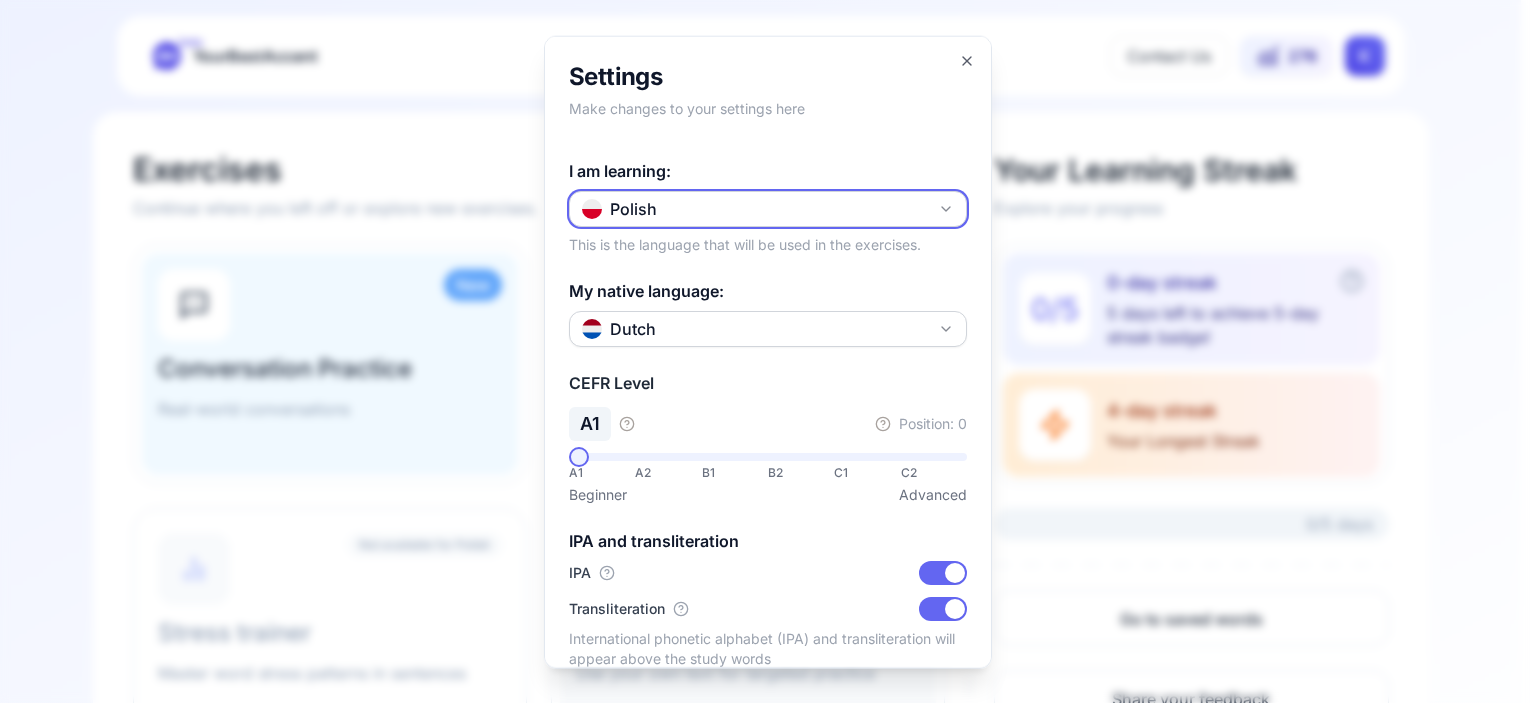 click on "Polish" at bounding box center [768, 208] 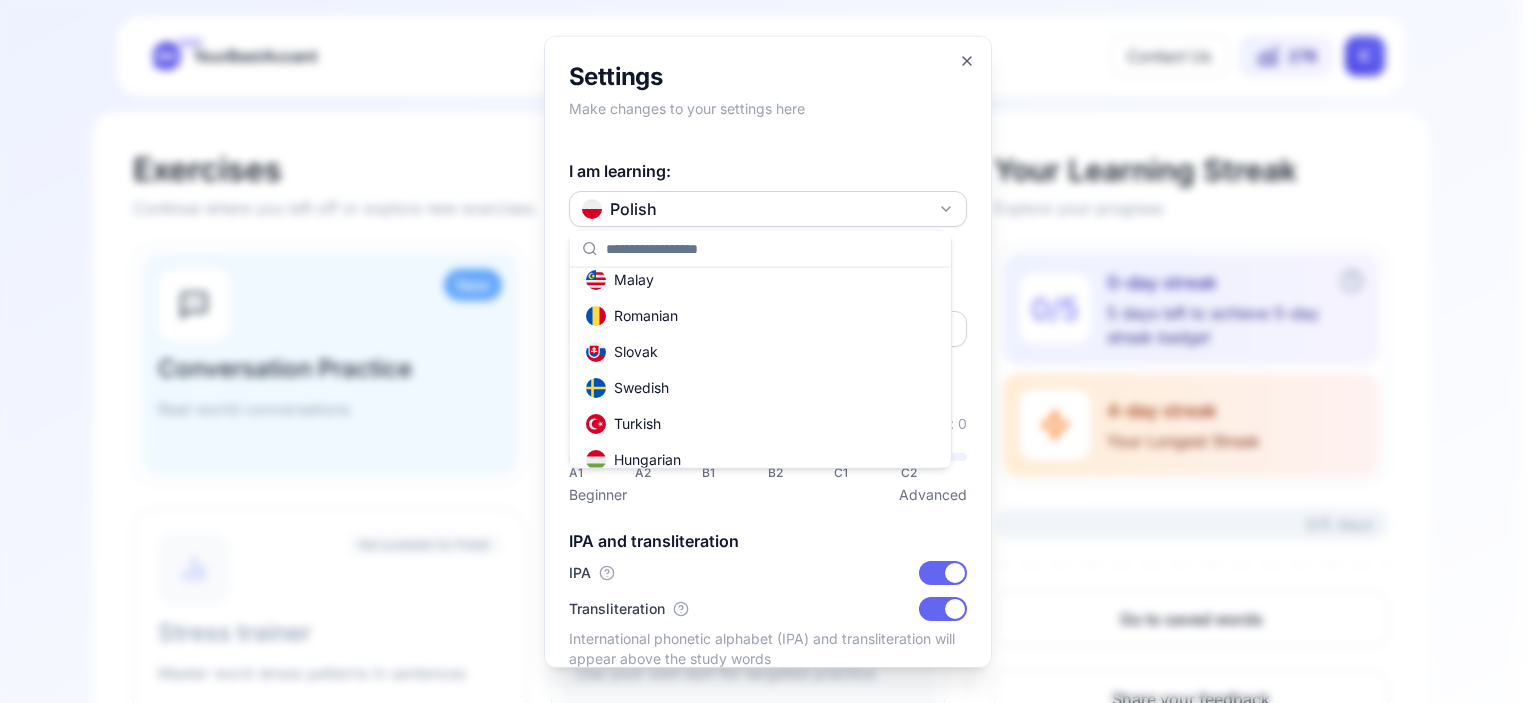 scroll, scrollTop: 504, scrollLeft: 0, axis: vertical 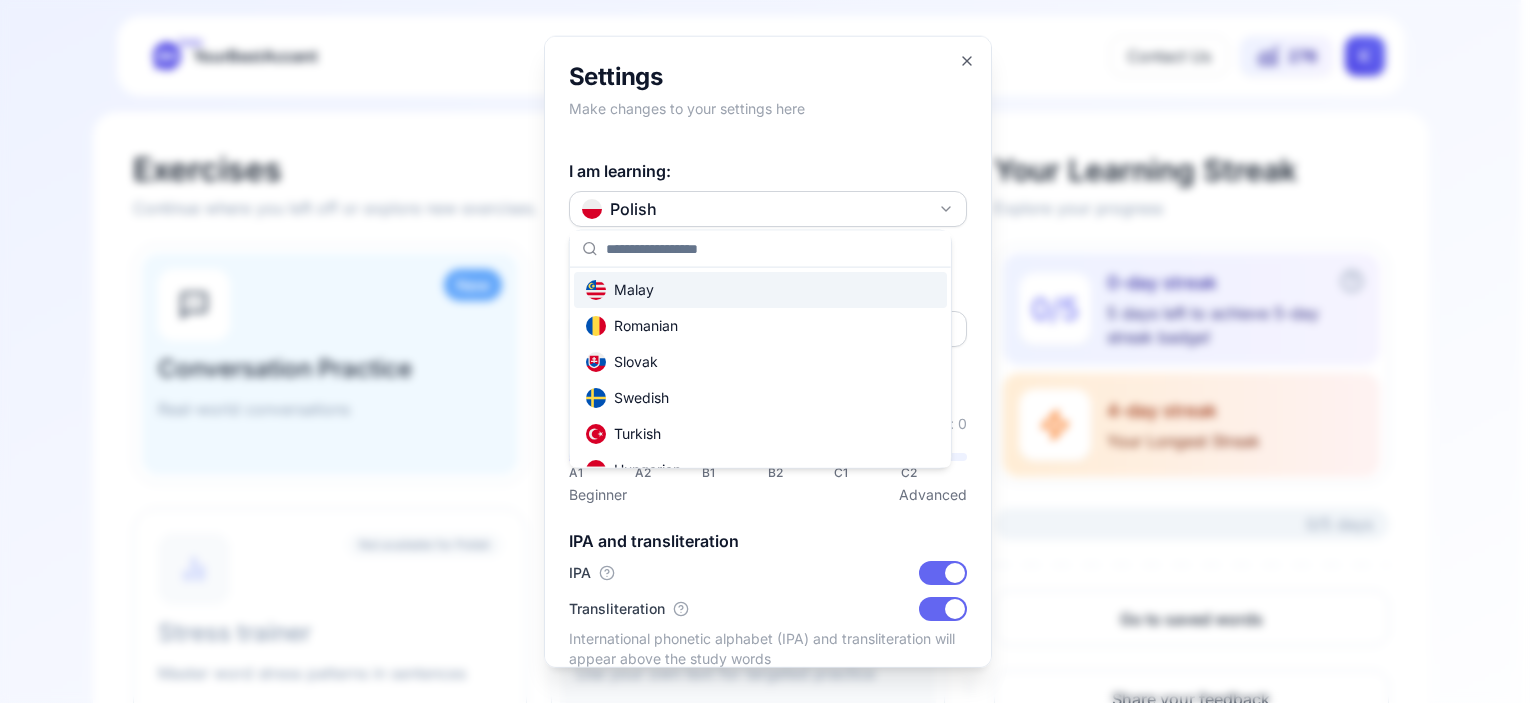 click on "Malay" at bounding box center (620, 290) 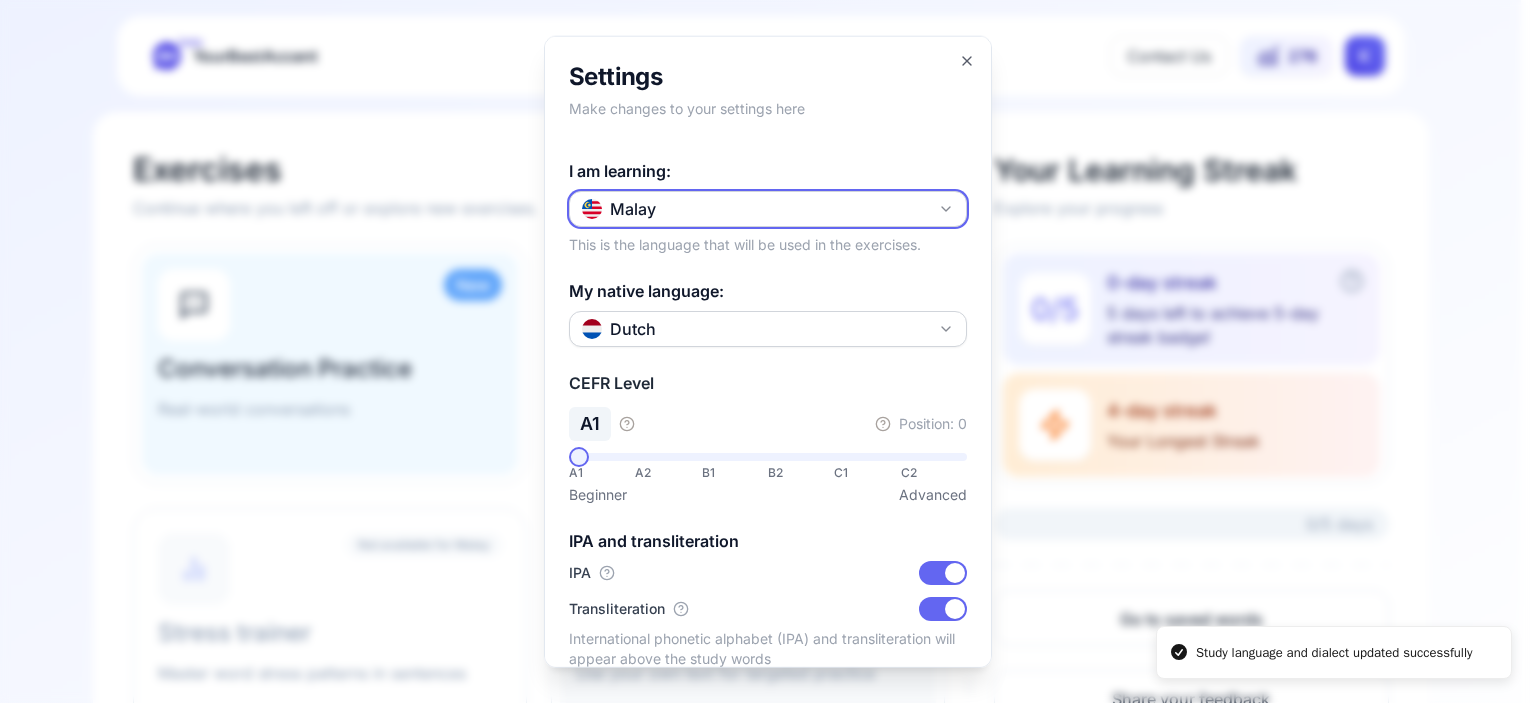 scroll, scrollTop: 24, scrollLeft: 0, axis: vertical 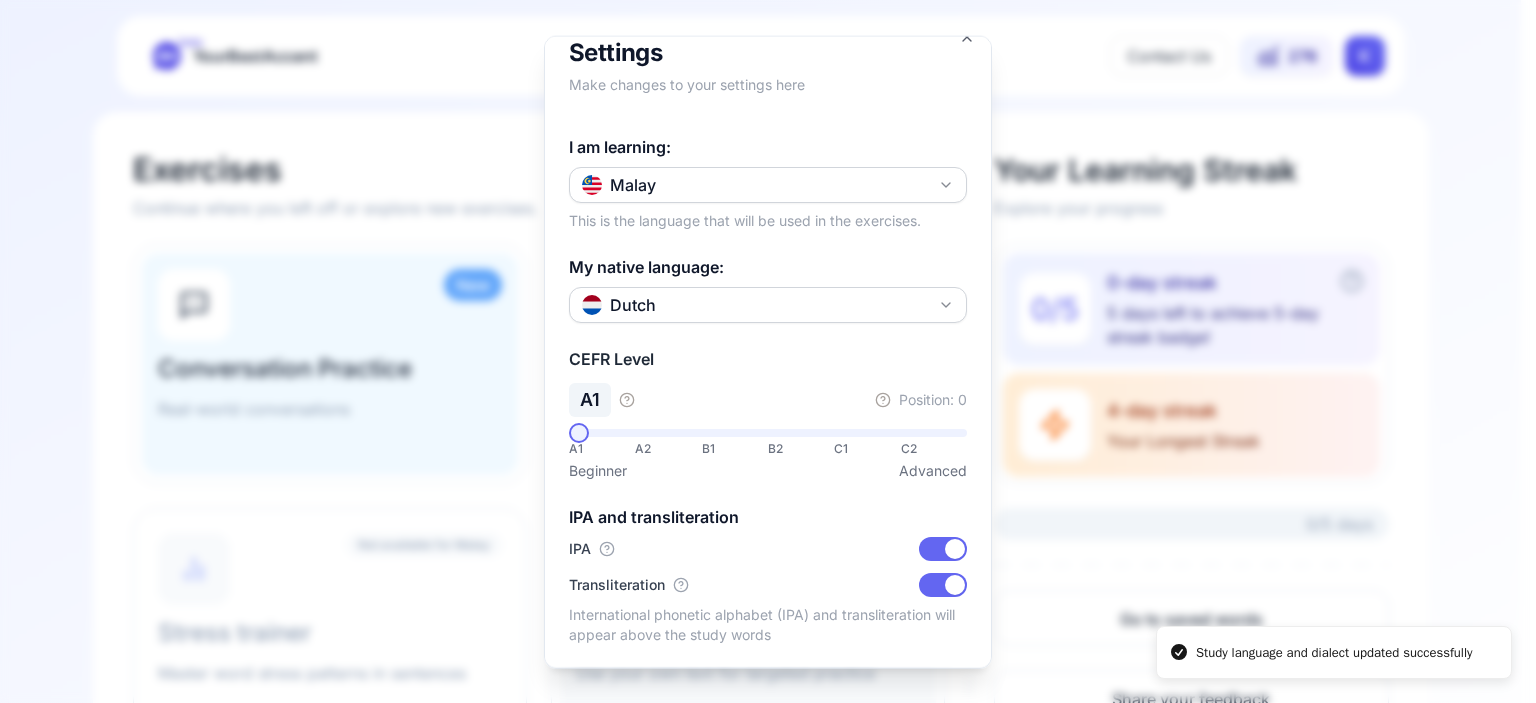 click at bounding box center [768, 351] 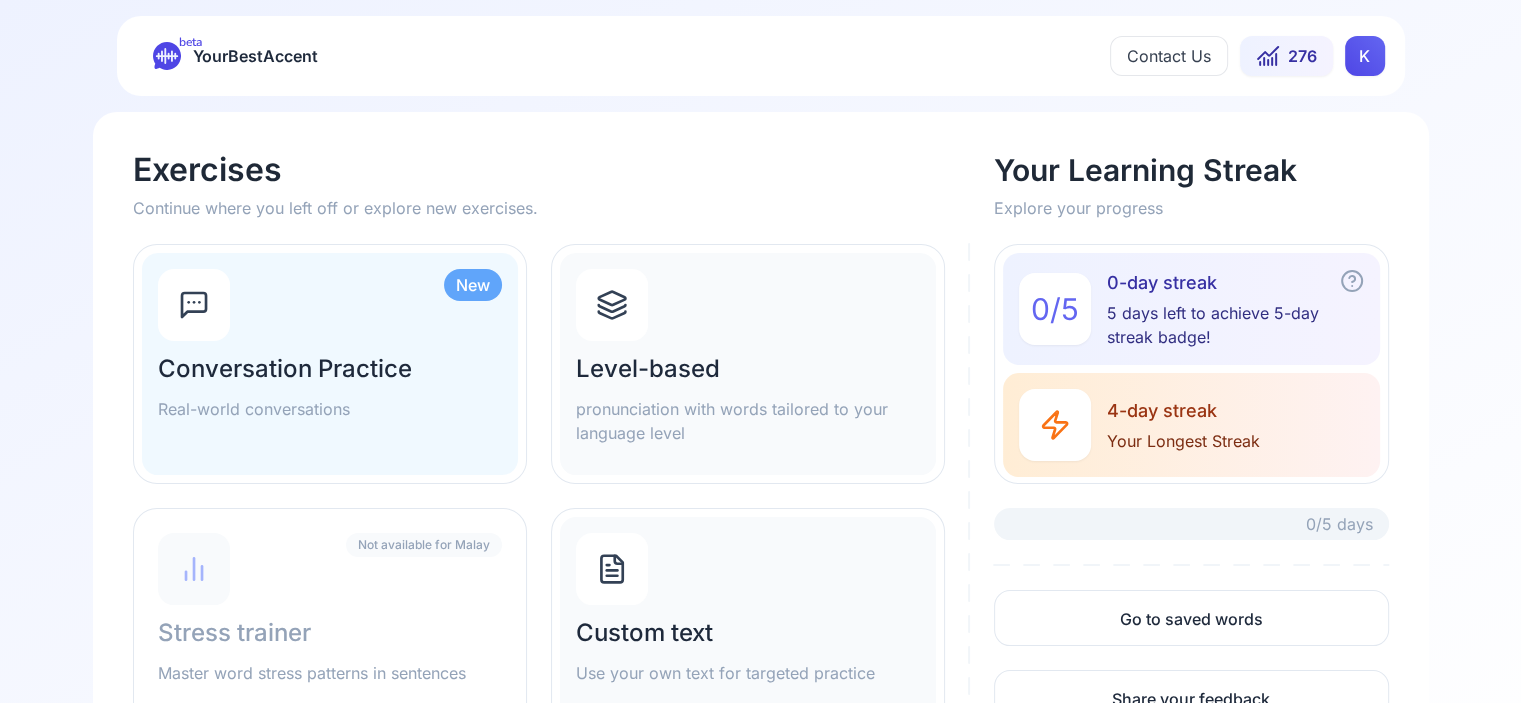 click on "Conversation Practice Real-world conversations" at bounding box center [330, 387] 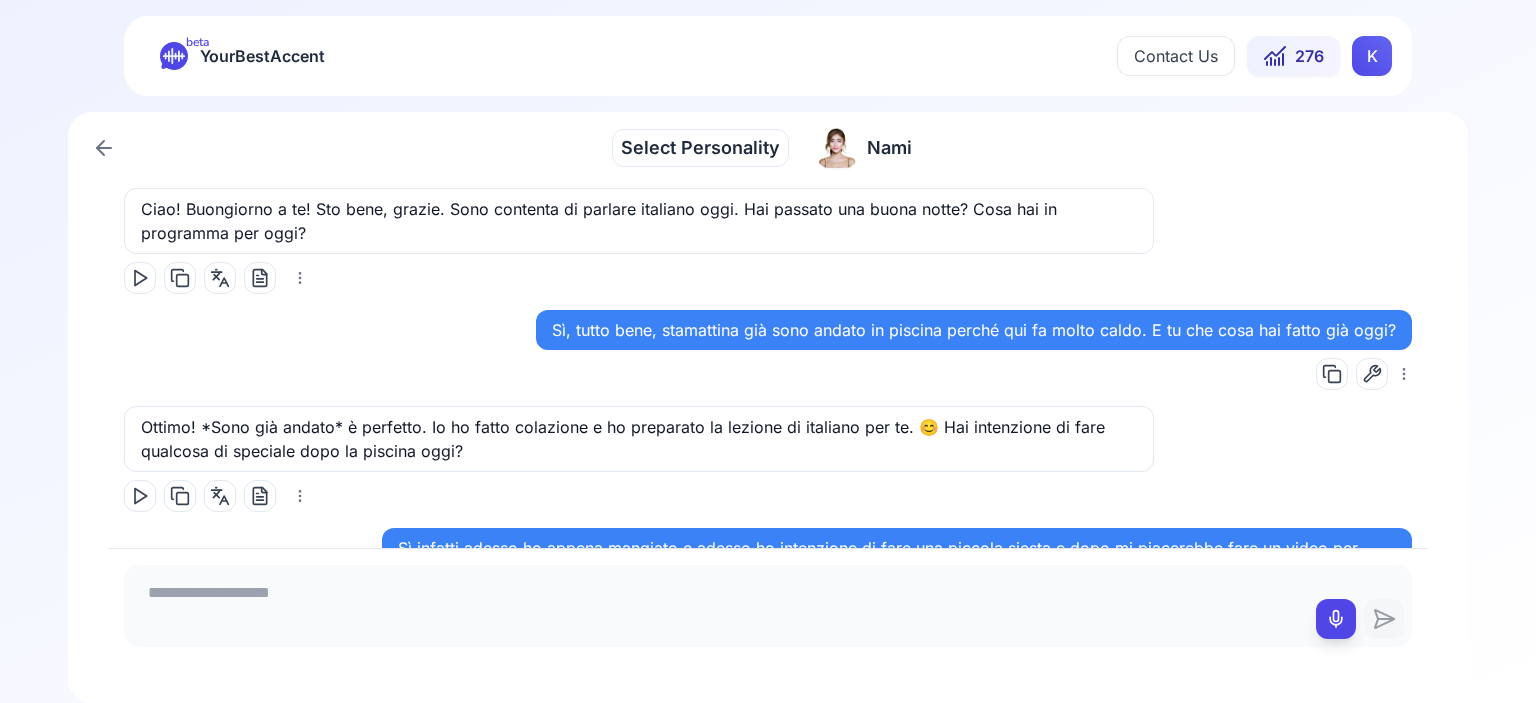 scroll, scrollTop: 1147, scrollLeft: 0, axis: vertical 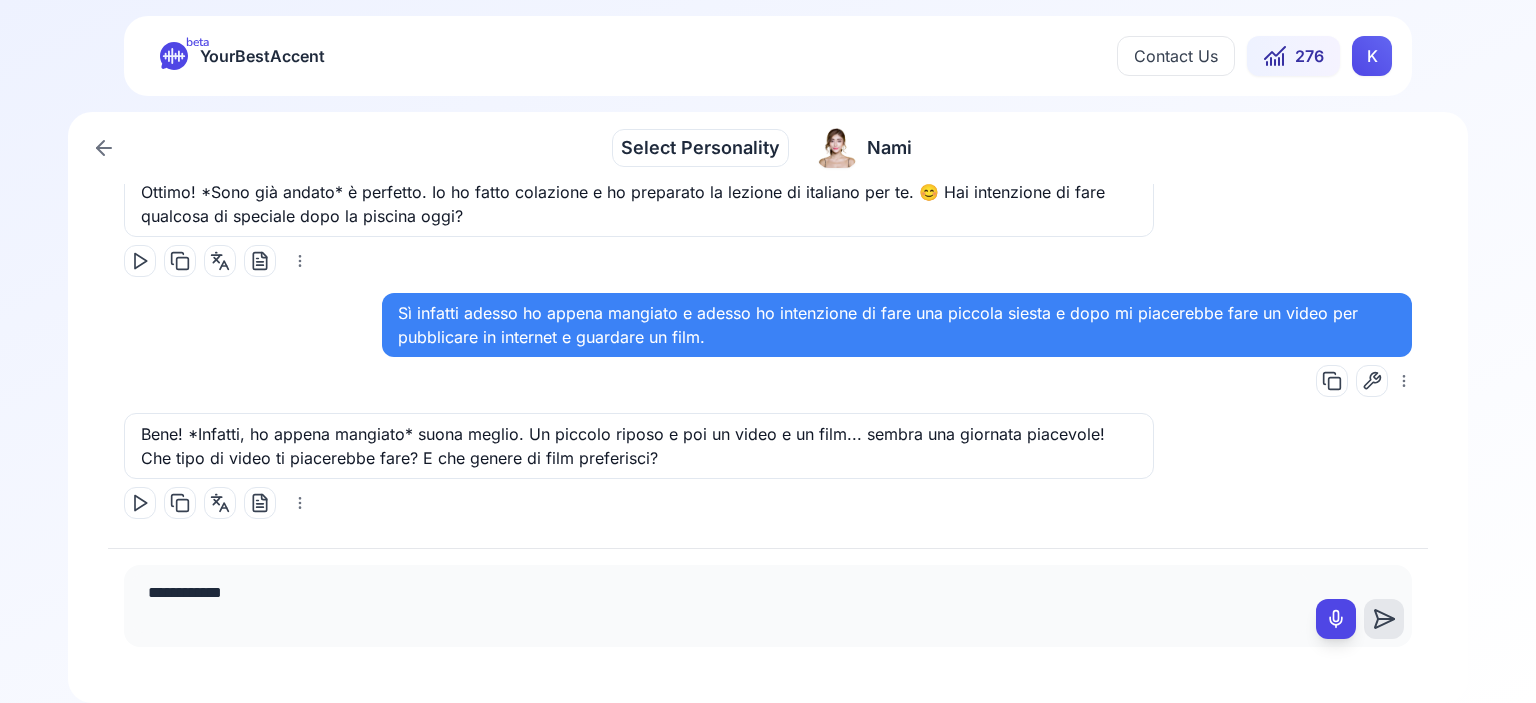 type on "**********" 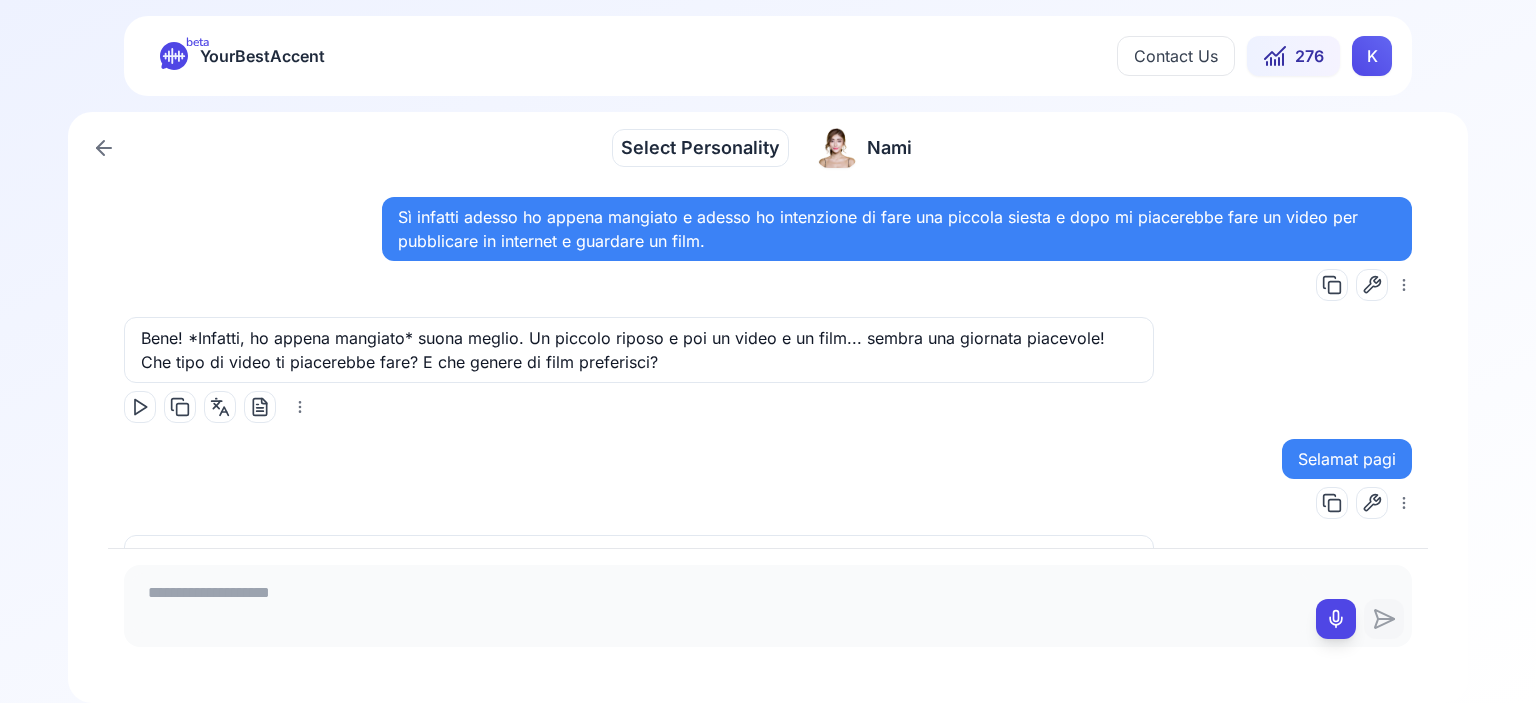 scroll, scrollTop: 1364, scrollLeft: 0, axis: vertical 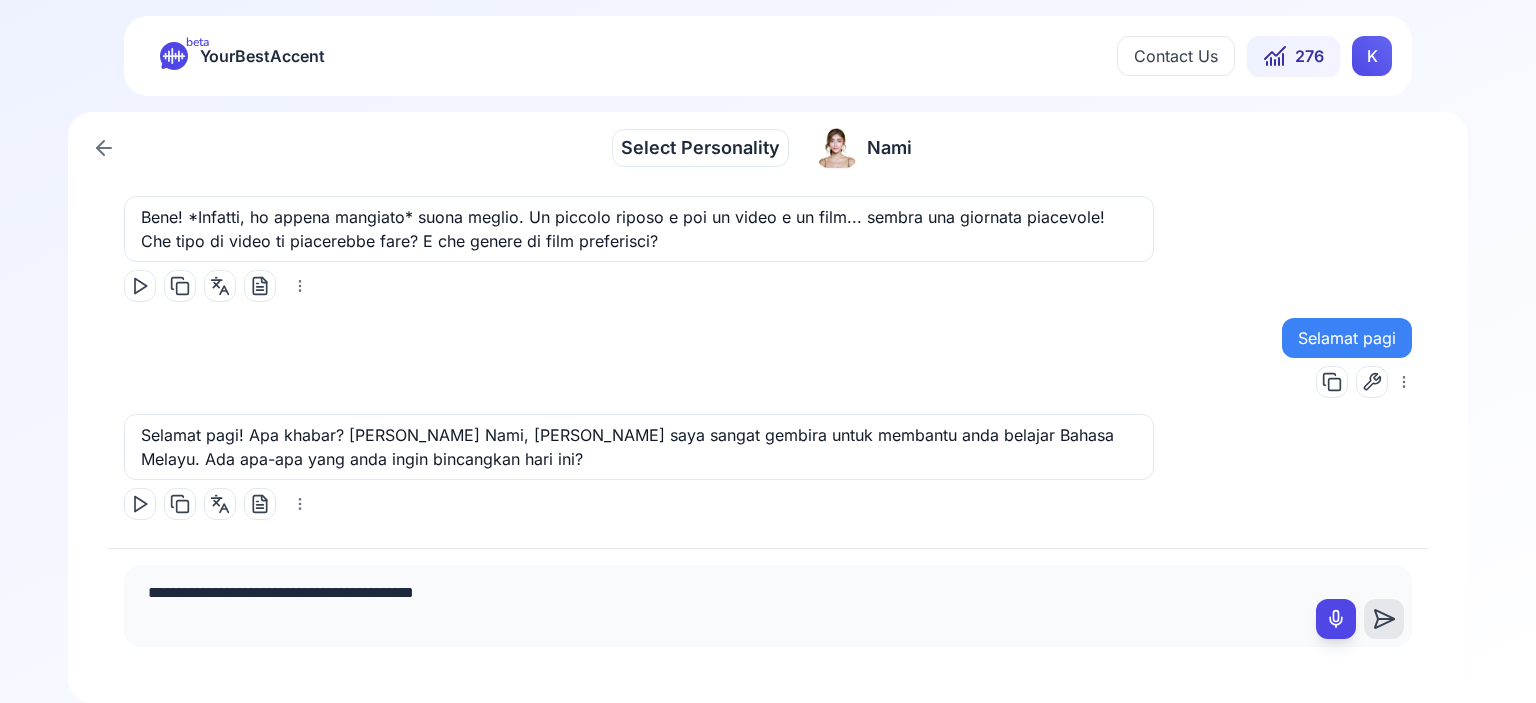 type on "**********" 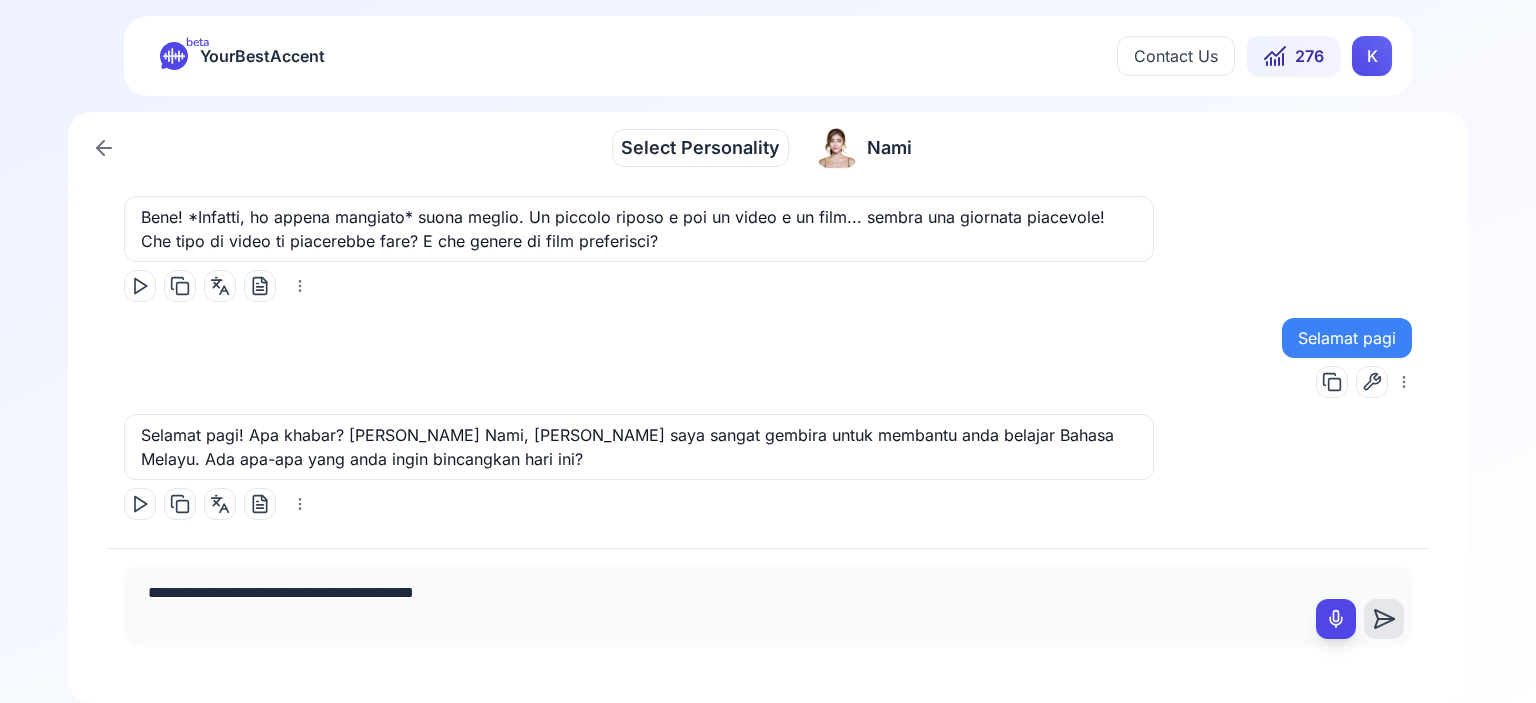 click 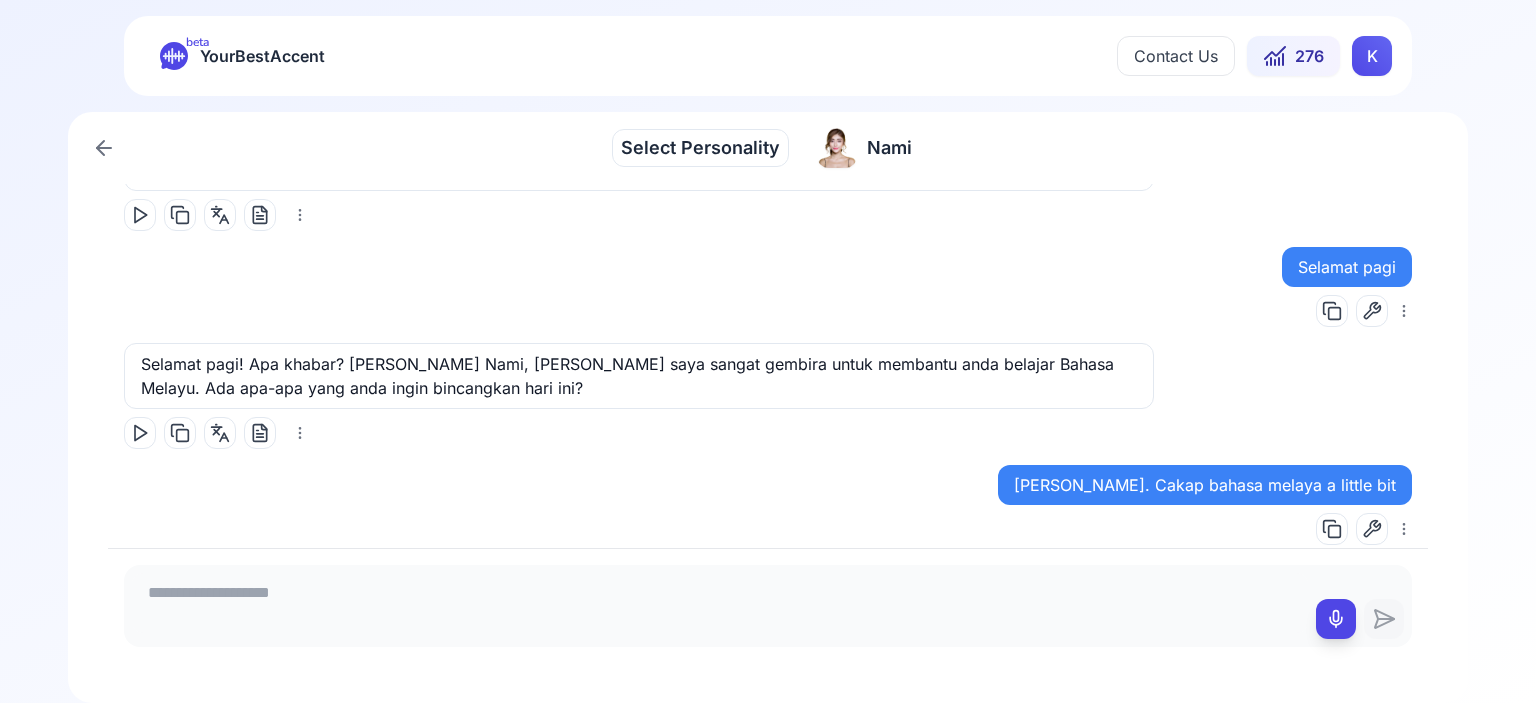 scroll, scrollTop: 1460, scrollLeft: 0, axis: vertical 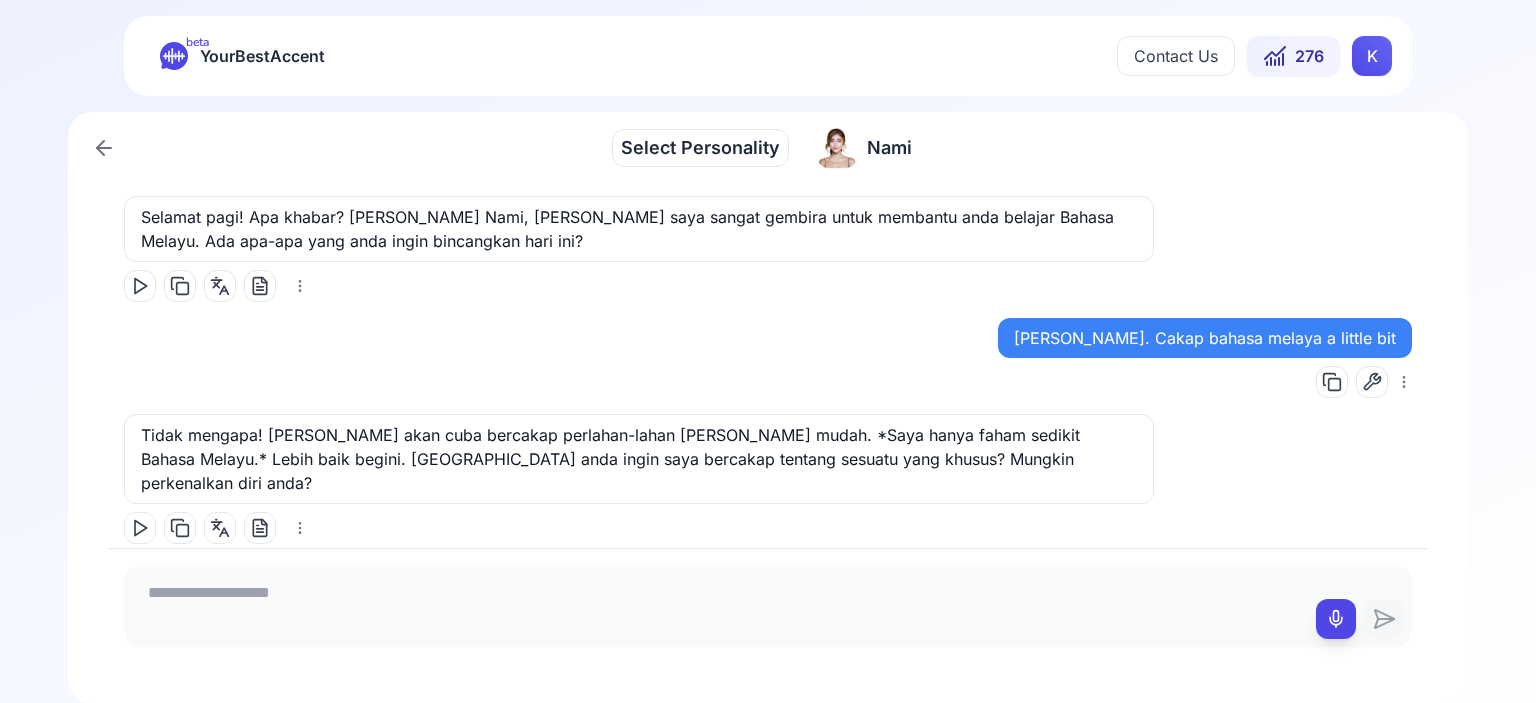 click at bounding box center (720, 603) 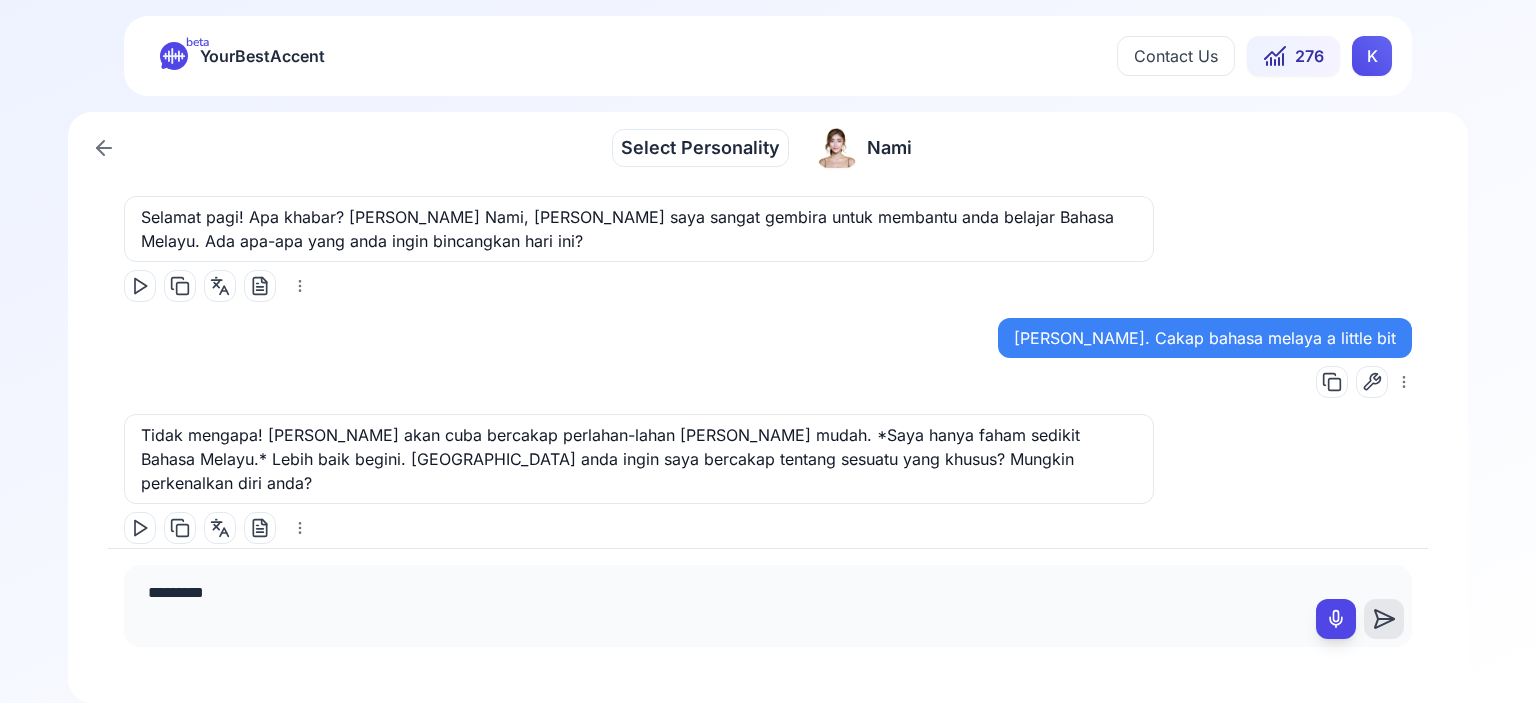 type on "*********" 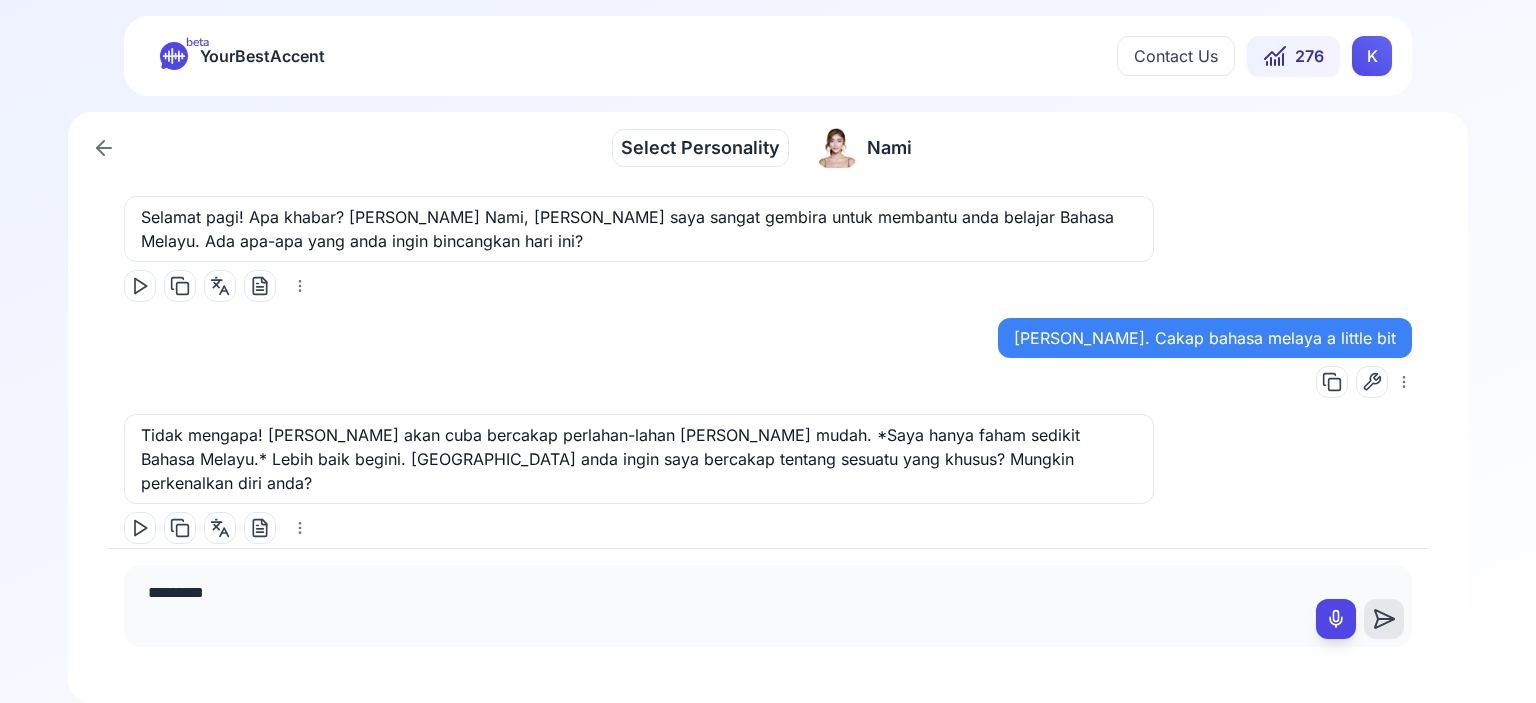 type 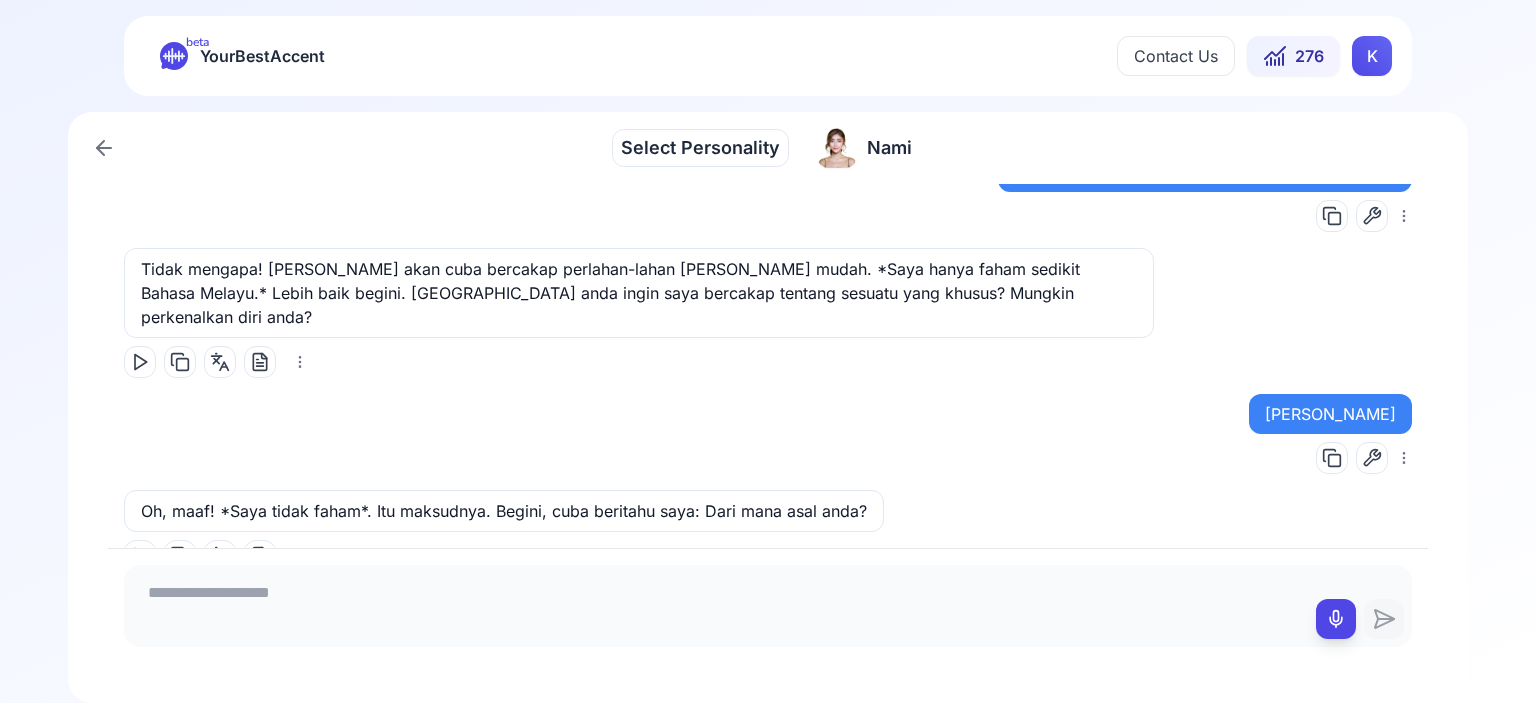 scroll, scrollTop: 1776, scrollLeft: 0, axis: vertical 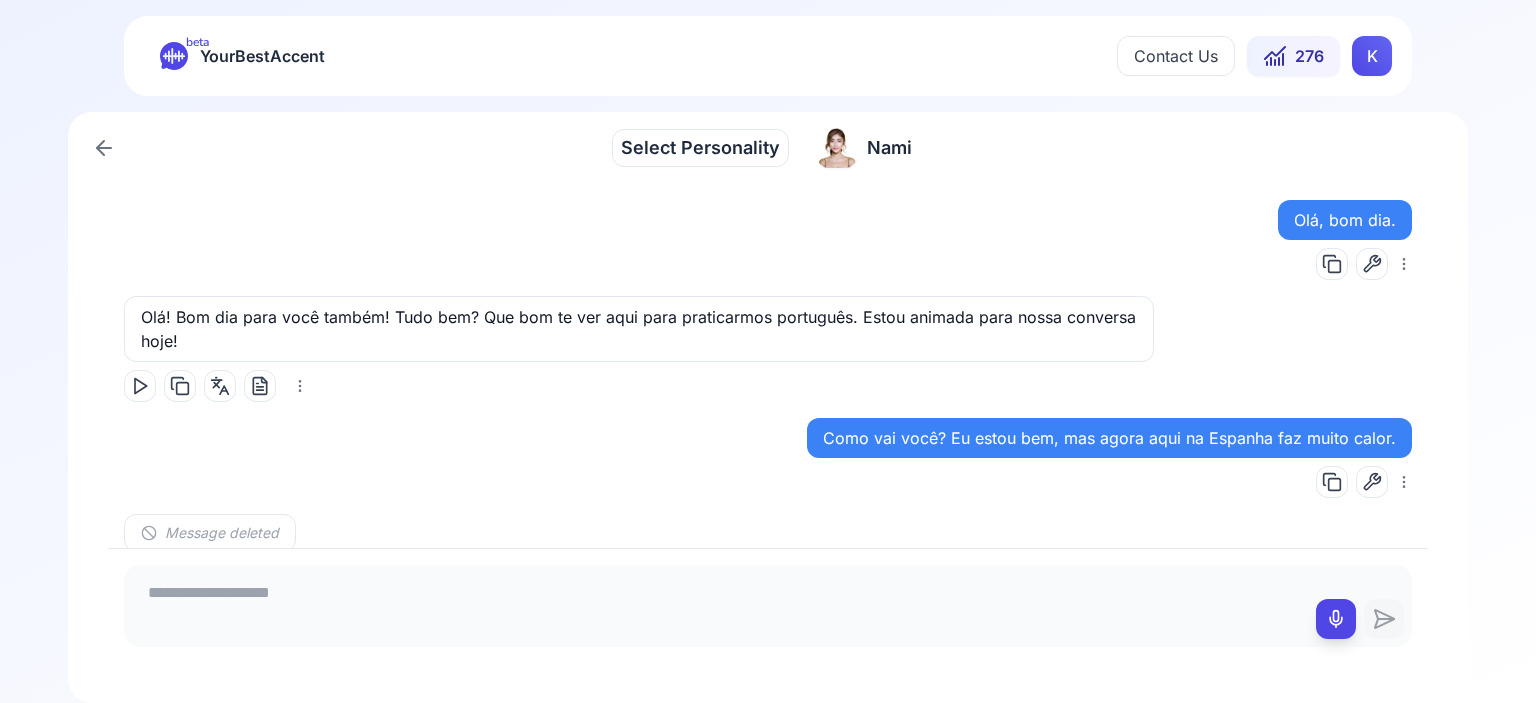 click on "Select Personality" at bounding box center (700, 148) 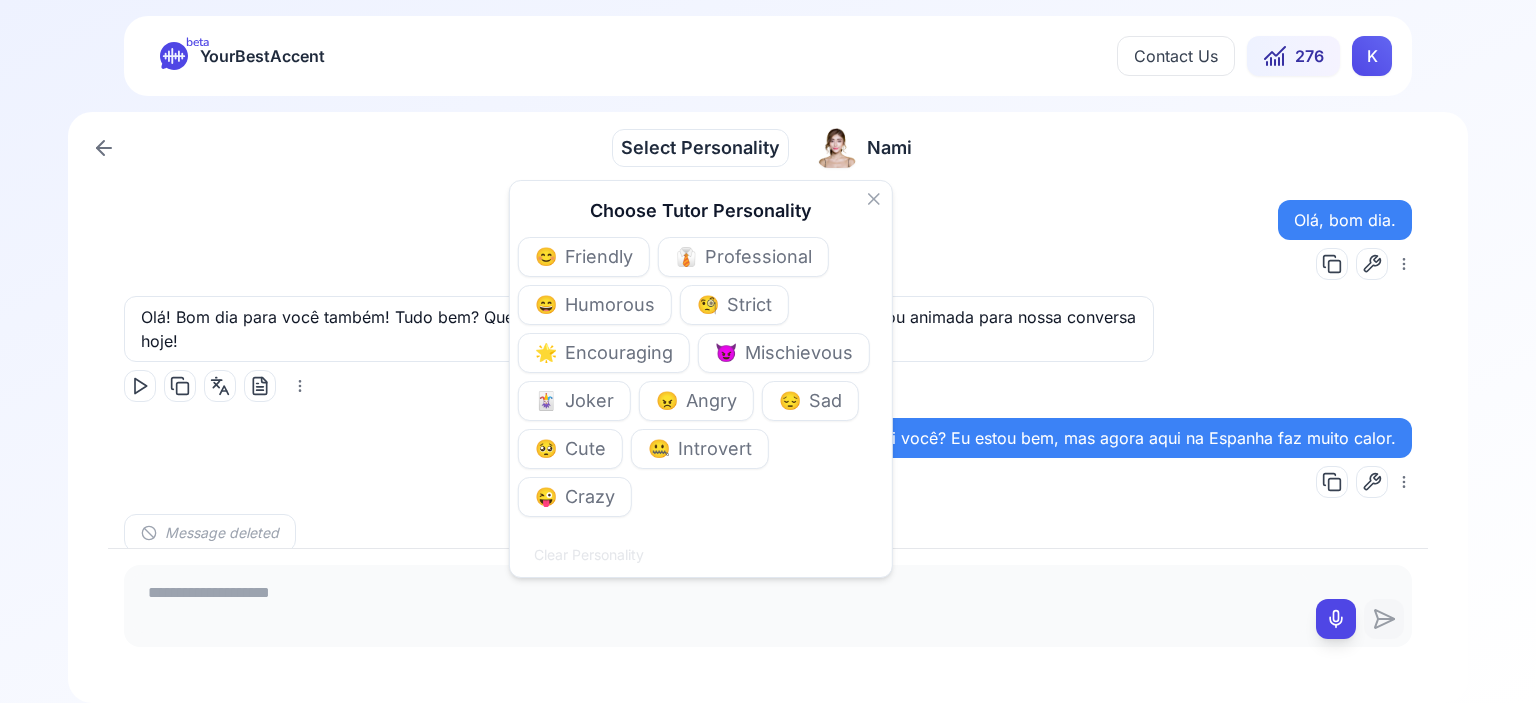 click on "Olá!   Bom   dia   para   você   também!   Tudo   bem?   Que   bom   te   ver   aqui   para   praticarmos   português.   Estou   animada   para   nossa   conversa   hoje!" at bounding box center (639, 329) 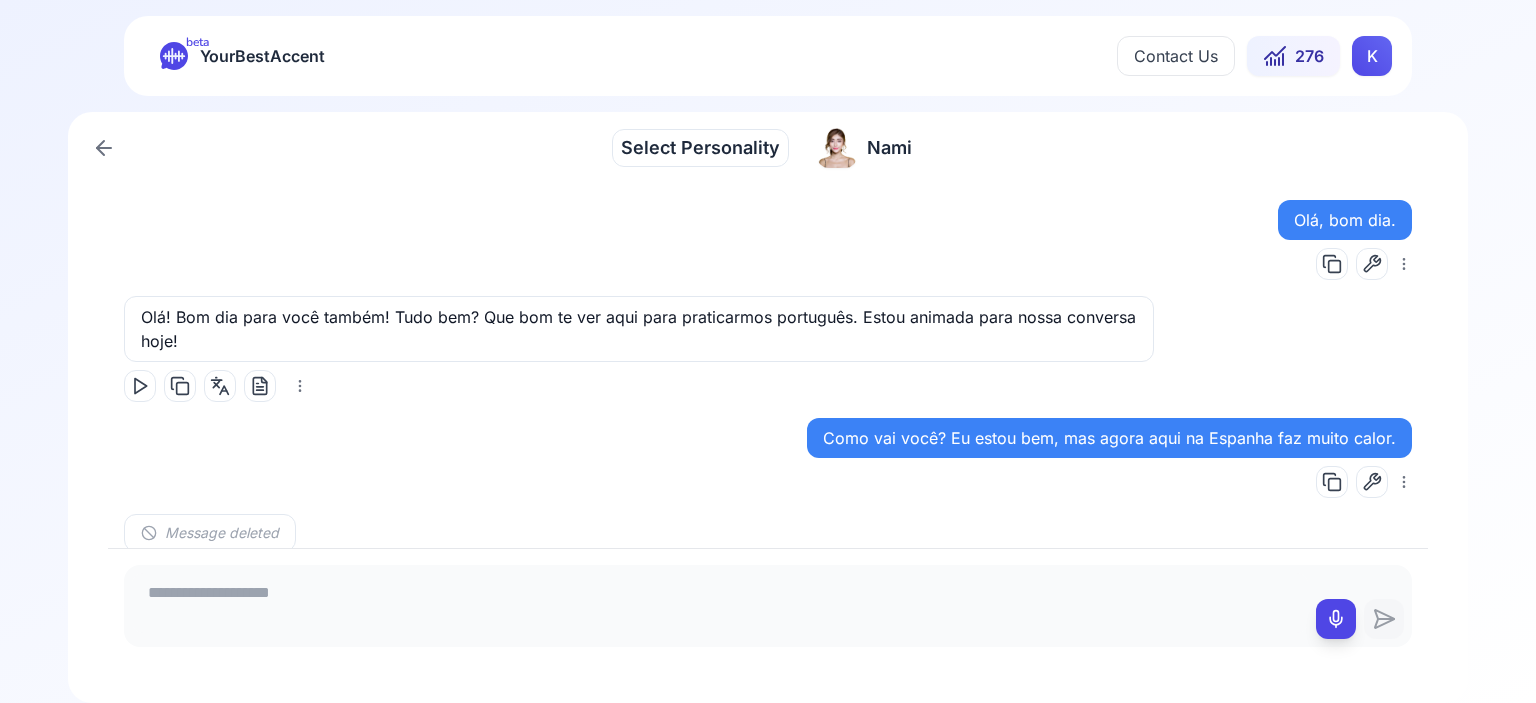 click on "[PERSON_NAME]" at bounding box center (864, 148) 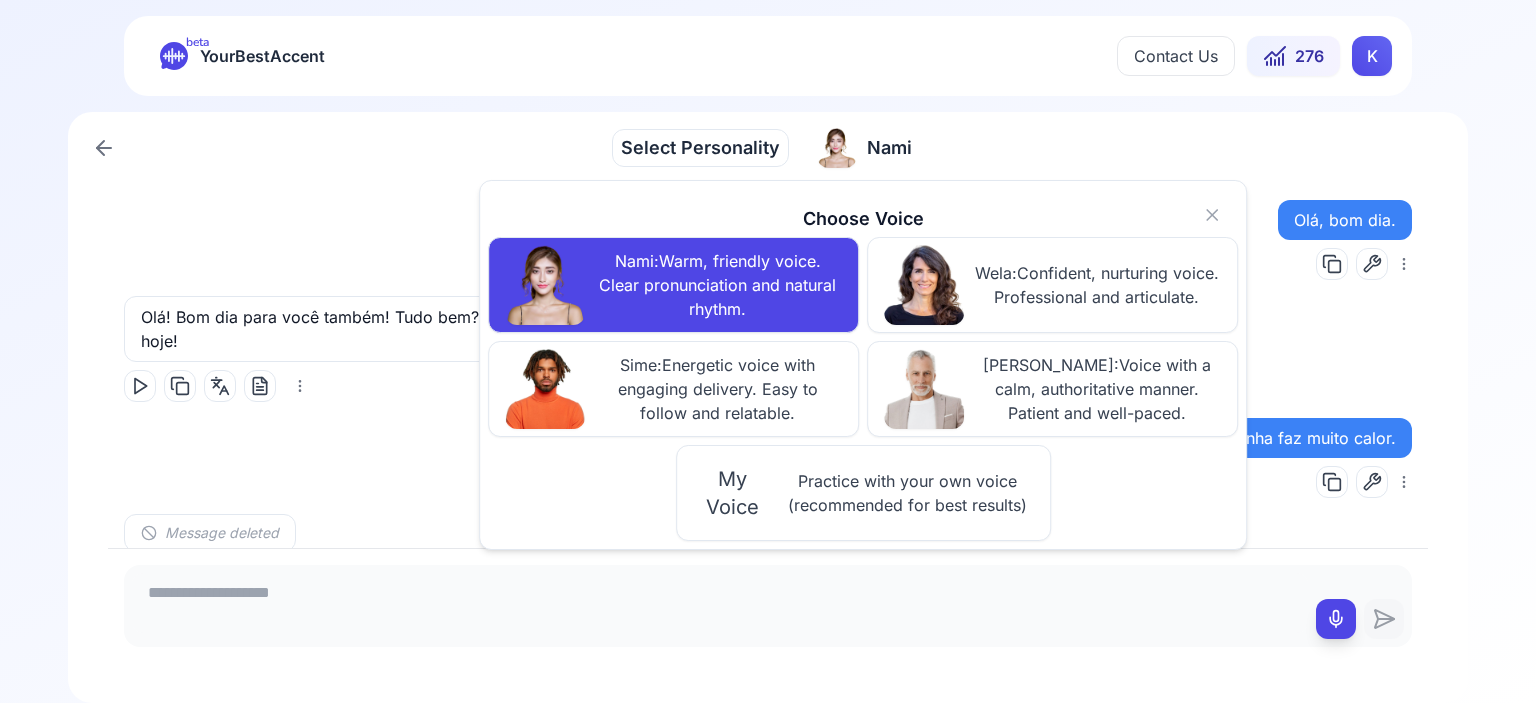 click on "Select Personality Select Personality [GEOGRAPHIC_DATA][PERSON_NAME][GEOGRAPHIC_DATA], bom dia. Olá!   Bom   dia   para   você   também!   Tudo   bem?   Que   bom   te   ver   aqui   para   praticarmos   português.   Estou   animada   para   nossa   conversa   hoje!
Como vai você? Eu estou bem, mas agora aqui na Espanha faz muito calor. Message deleted Então eu acabo de ir na piscina. Que   bom!   Nadar   é   uma   ótima   maneira   de   se   refrescar.   *Então,   eu   acabei   de   ir   à   piscina*   soa   um   pouco   mais   natural.   Você   nada   frequentemente?
Não, somente no verão eu nada. Os meus pais têm 1 casa perto do mar e aqui a gente tem 1 piscina. Ah,   que   maravilha   ter   uma   casa   perto   do   mar   com   piscina!   *Não,   só   no   verão   é   que   nado*   soa   melhor.   Você   gosta   de   outros   esportes   [PERSON_NAME]?
Ciao, buongiorno, come stai? Ciao!   Buongiorno   a   te!   Sto   bene,   grazie.   Sono   contenta   di   parlare   italiano   oggi.   Hai   passato   una" at bounding box center [768, 351] 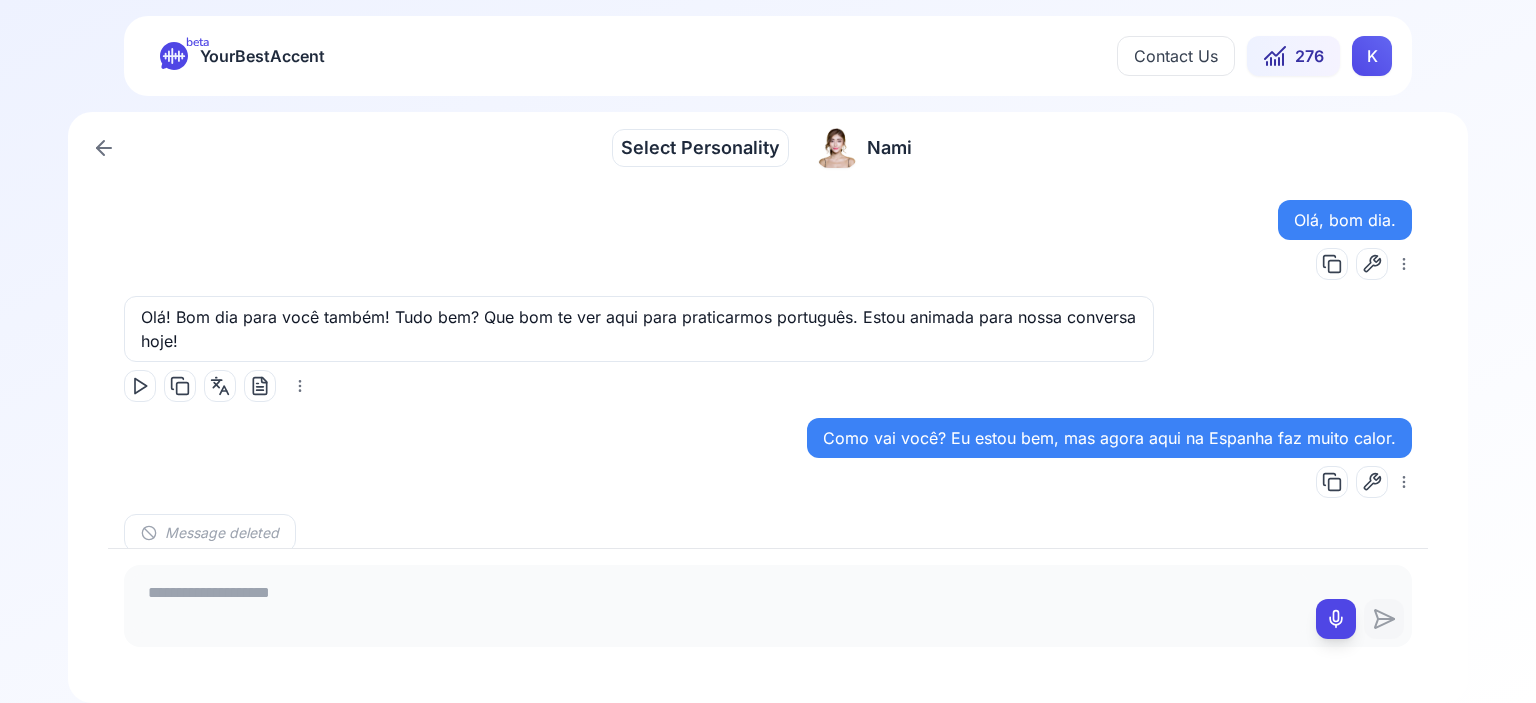 click 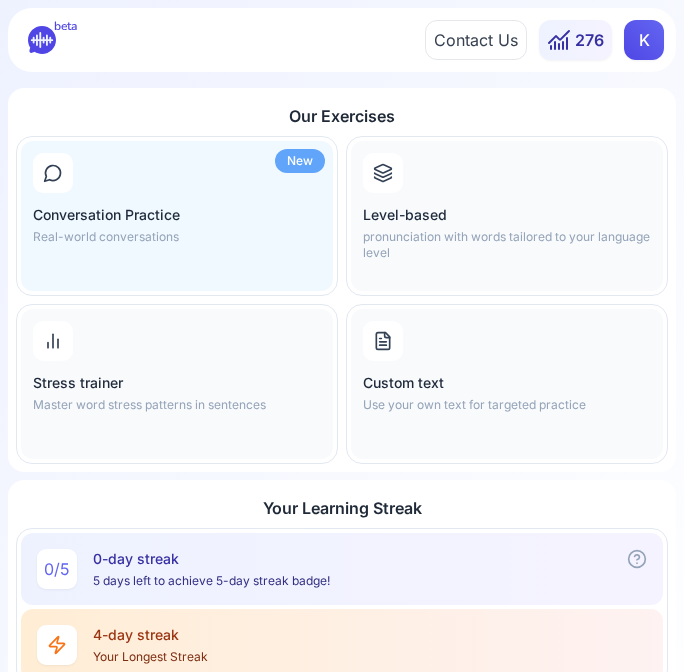 click on "New" at bounding box center [300, 161] 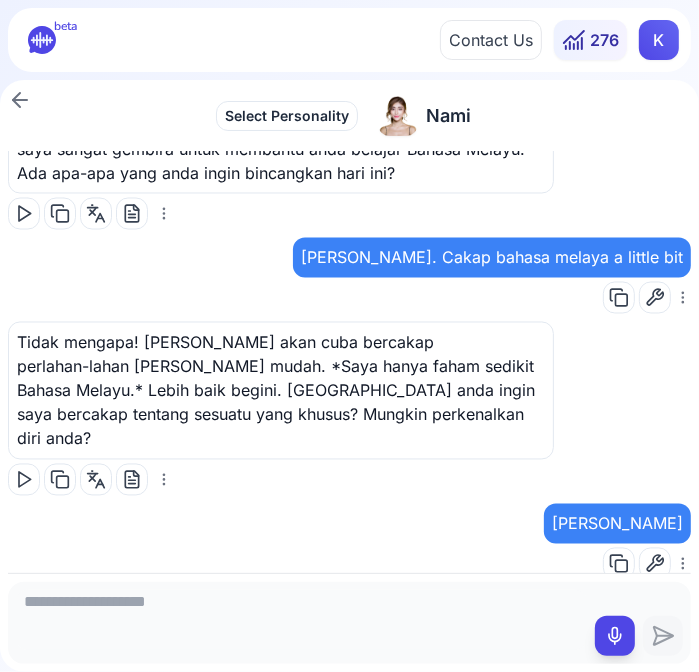 scroll, scrollTop: 1787, scrollLeft: 0, axis: vertical 